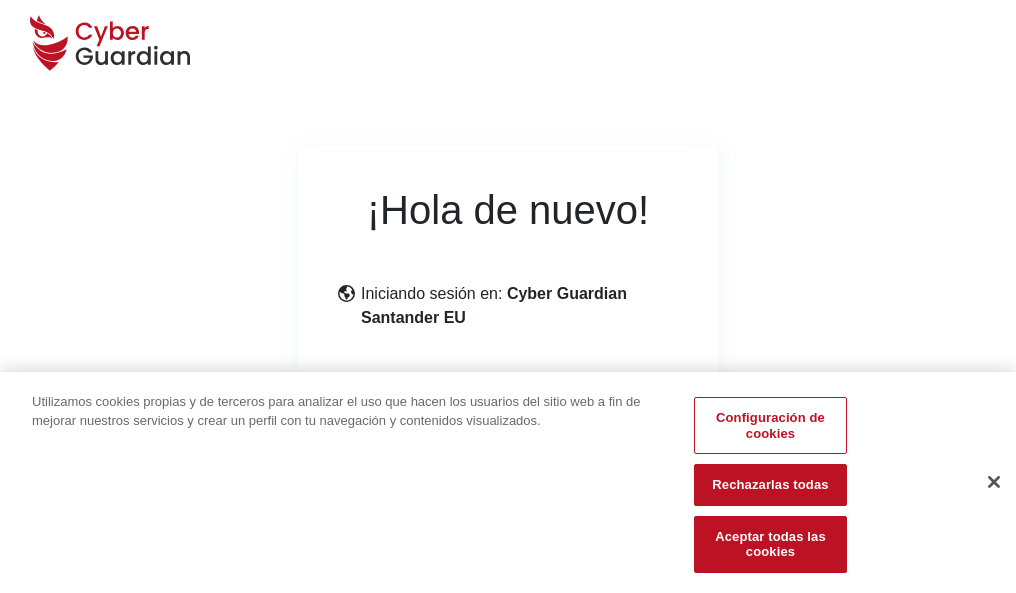 scroll, scrollTop: 245, scrollLeft: 0, axis: vertical 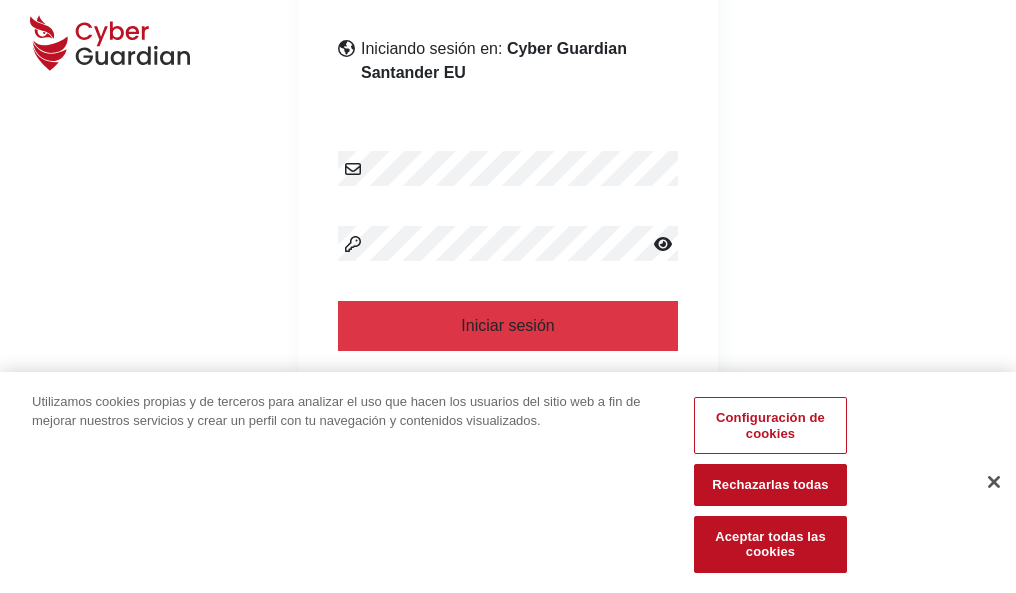 click at bounding box center (994, 482) 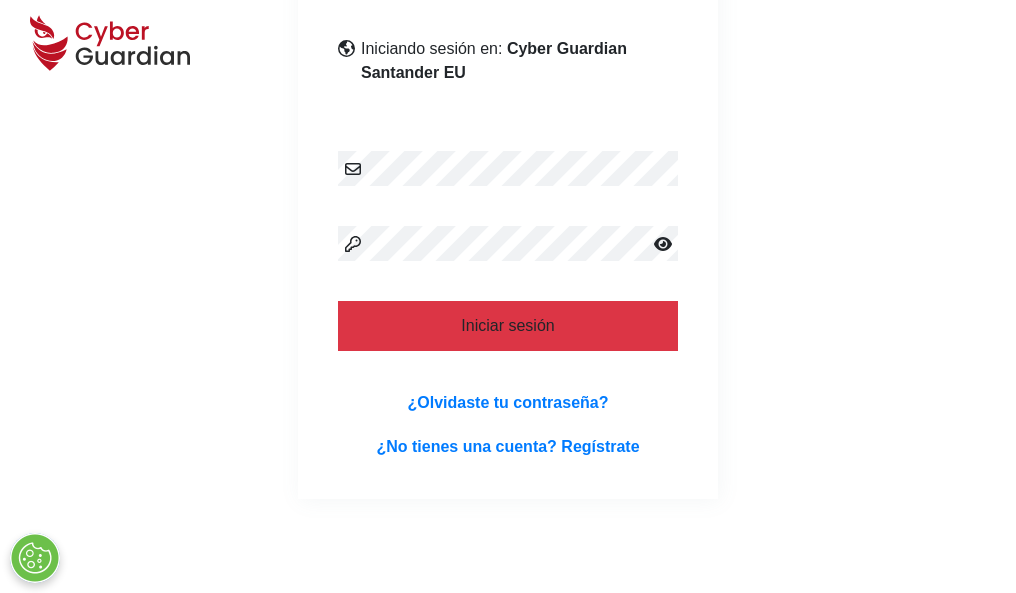 scroll, scrollTop: 389, scrollLeft: 0, axis: vertical 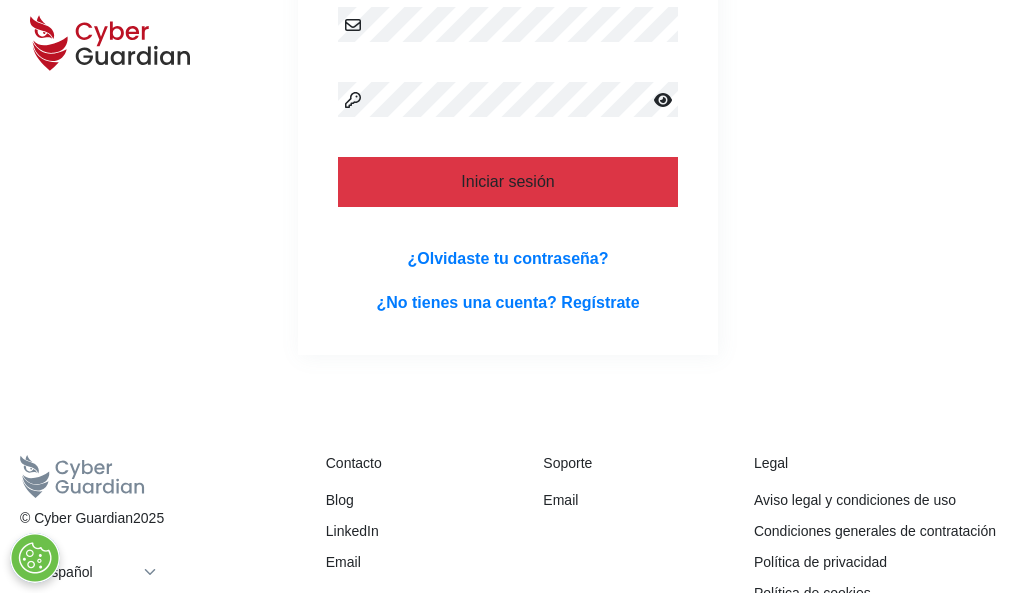 type 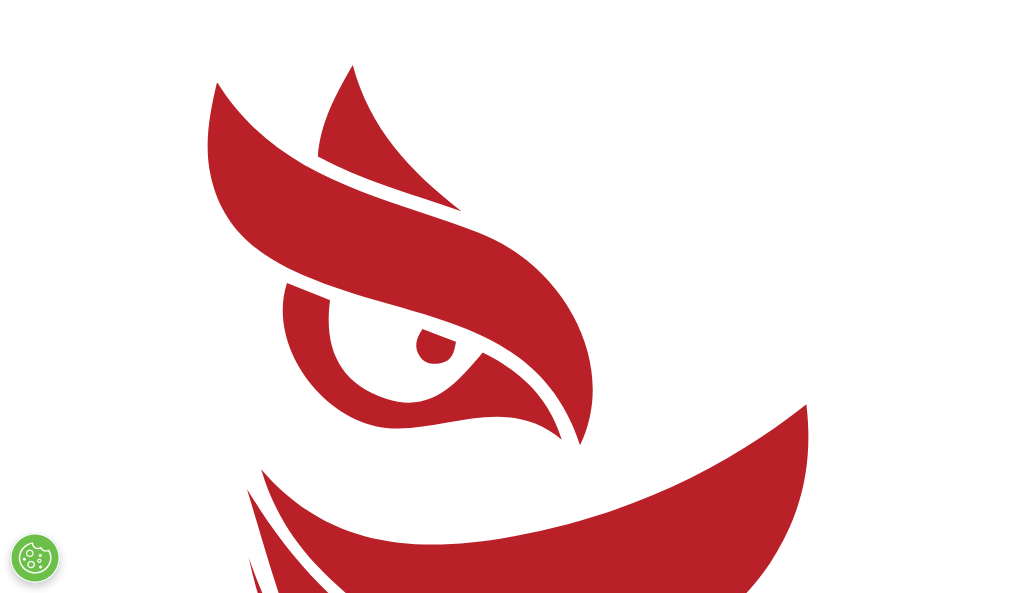 scroll, scrollTop: 0, scrollLeft: 0, axis: both 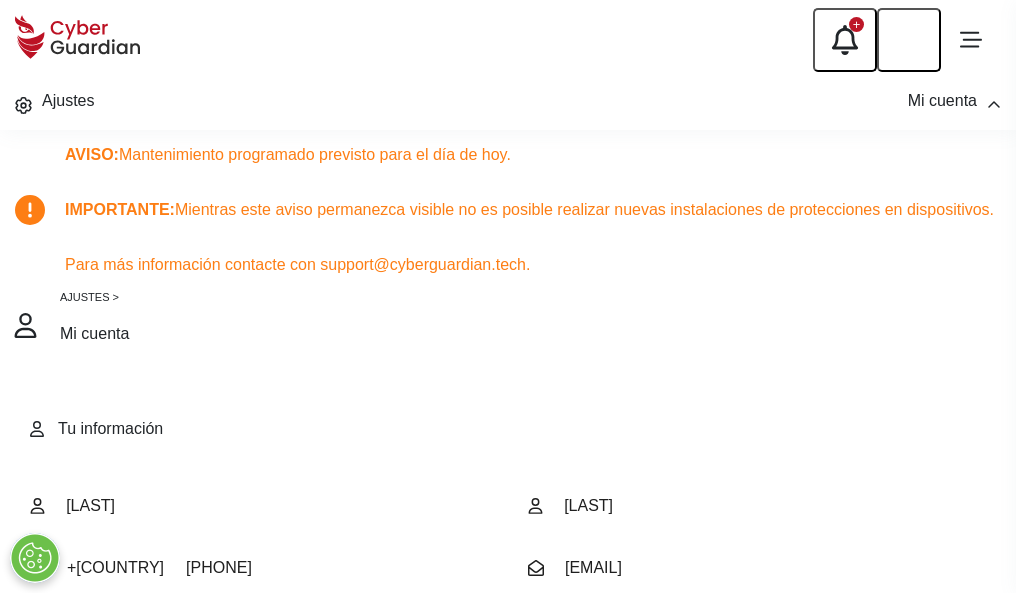 click at bounding box center (88, 709) 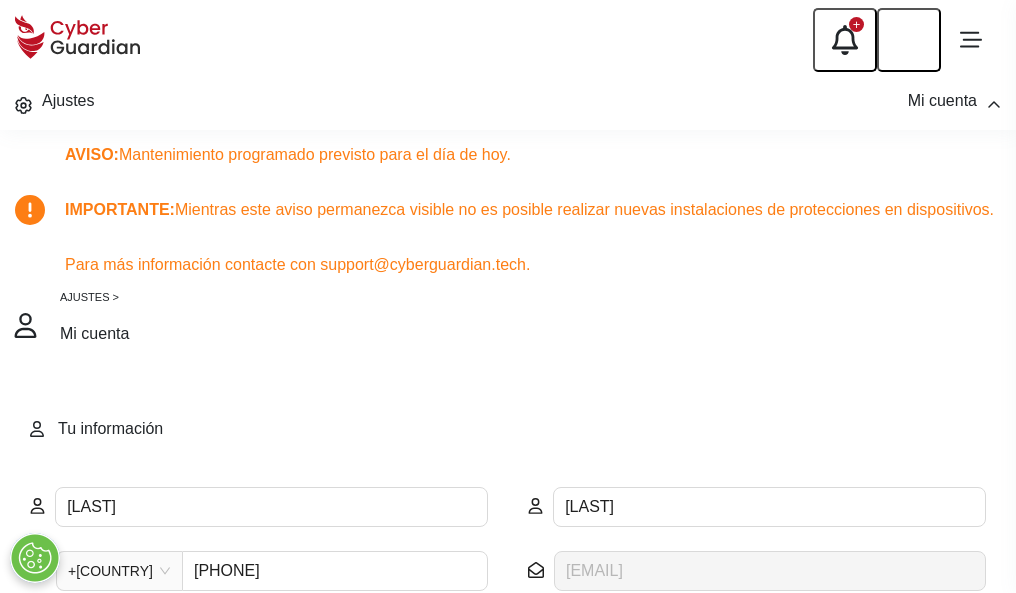 scroll, scrollTop: 199, scrollLeft: 0, axis: vertical 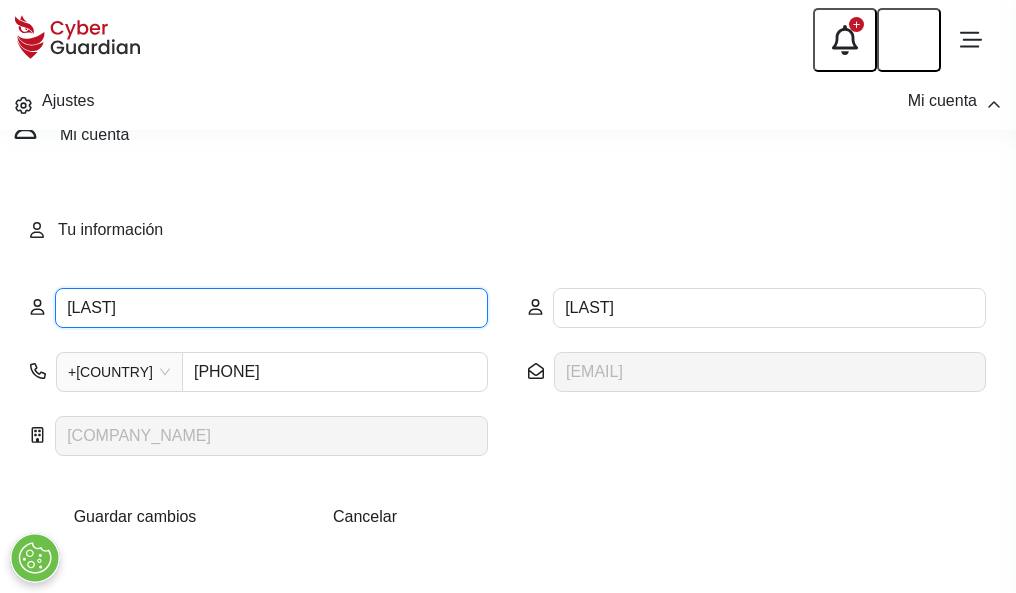 click on "MATÍAS" at bounding box center (271, 308) 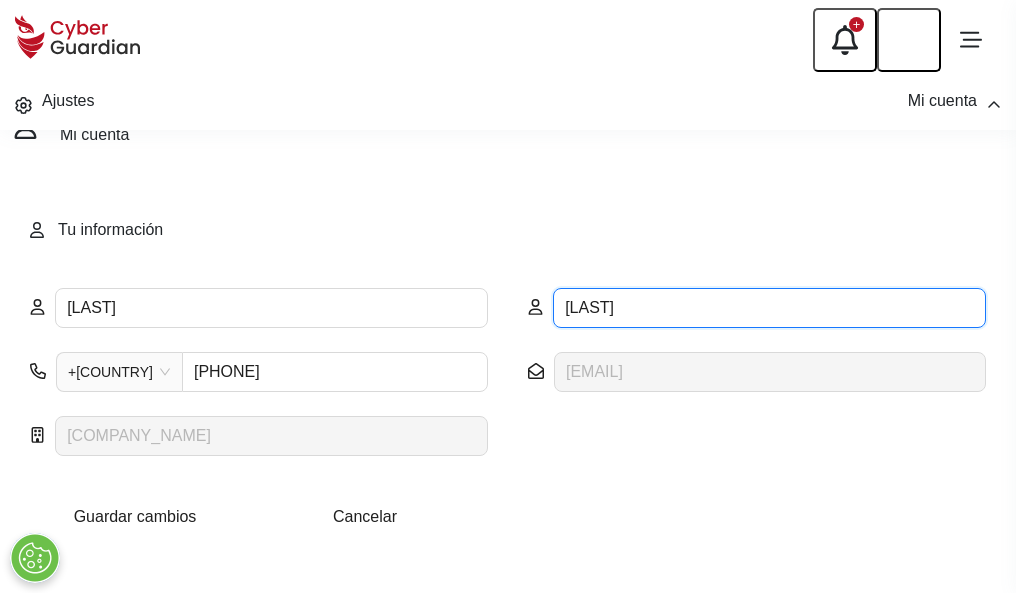 click on "SEGARRA" at bounding box center (769, 308) 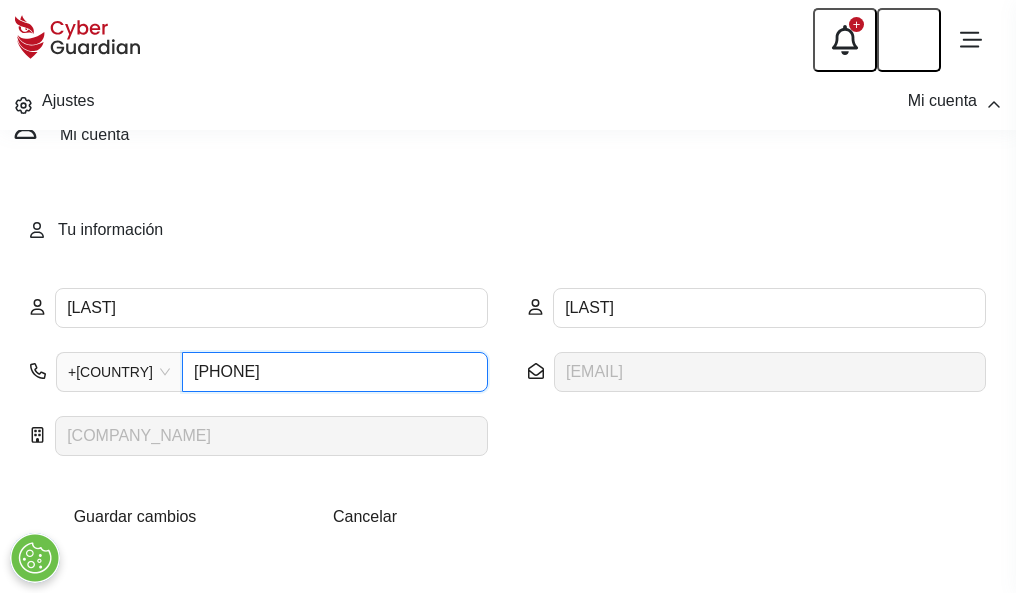 click on "928409898" at bounding box center [335, 372] 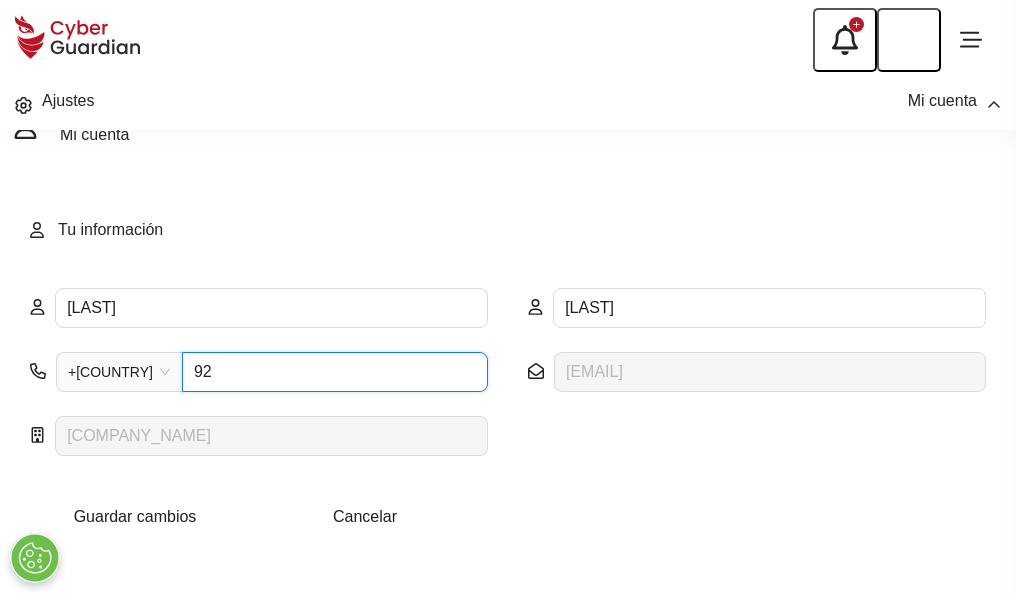 type on "9" 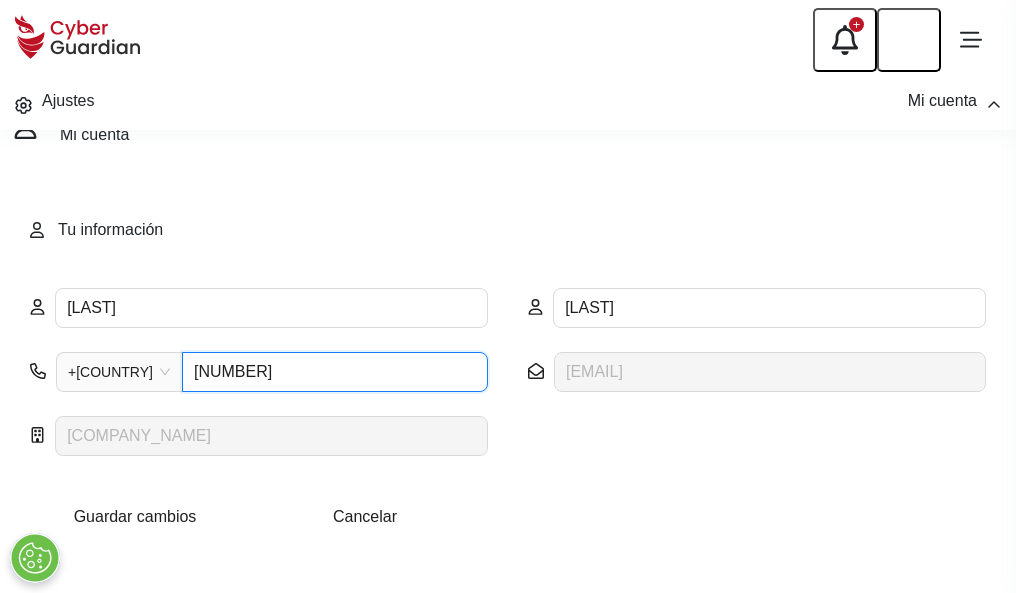 type on "926908066" 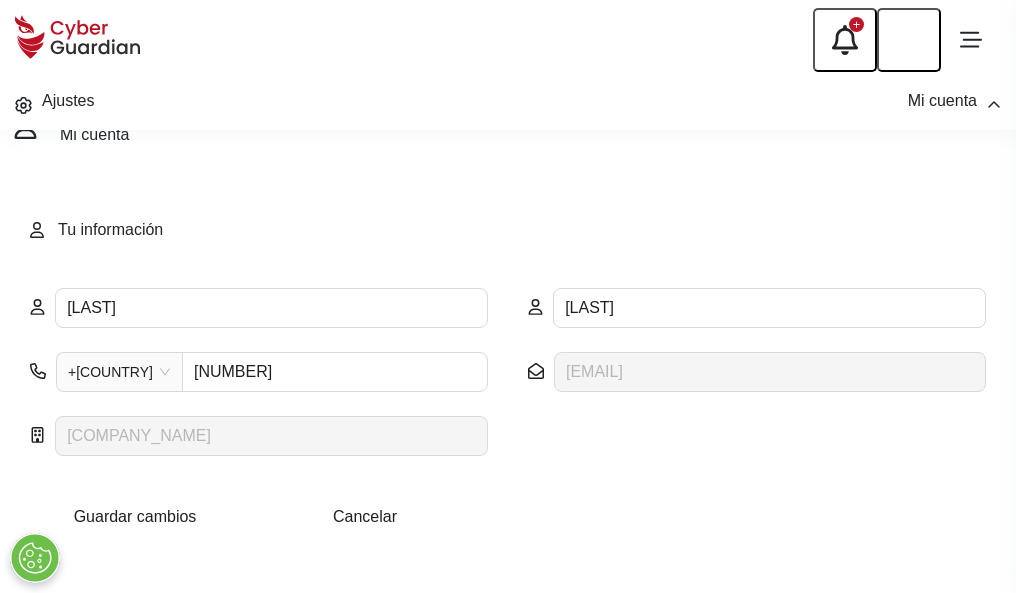 click on "Guardar cambios" at bounding box center [135, 516] 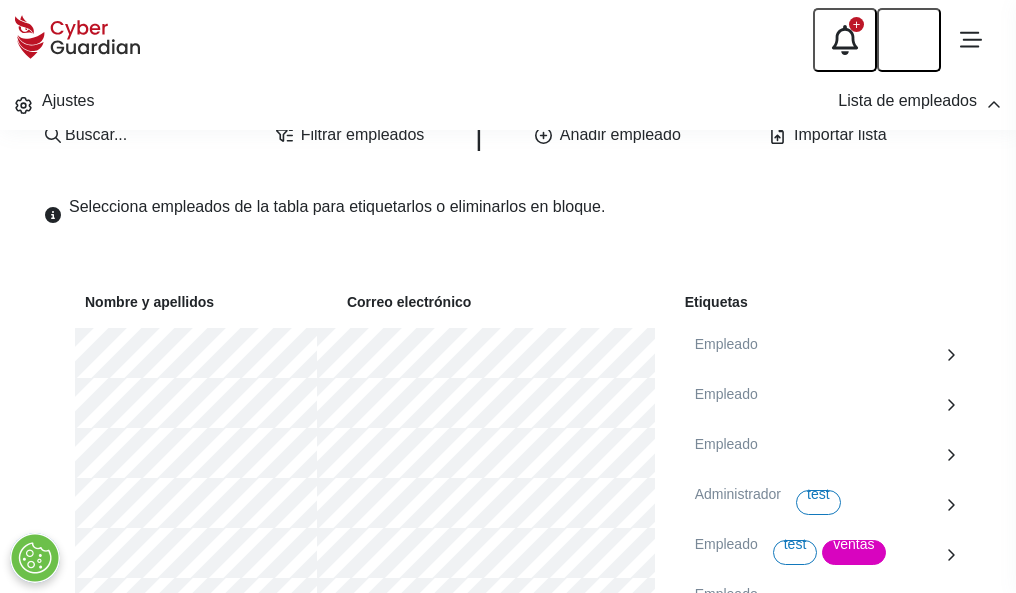 scroll, scrollTop: 1092, scrollLeft: 0, axis: vertical 